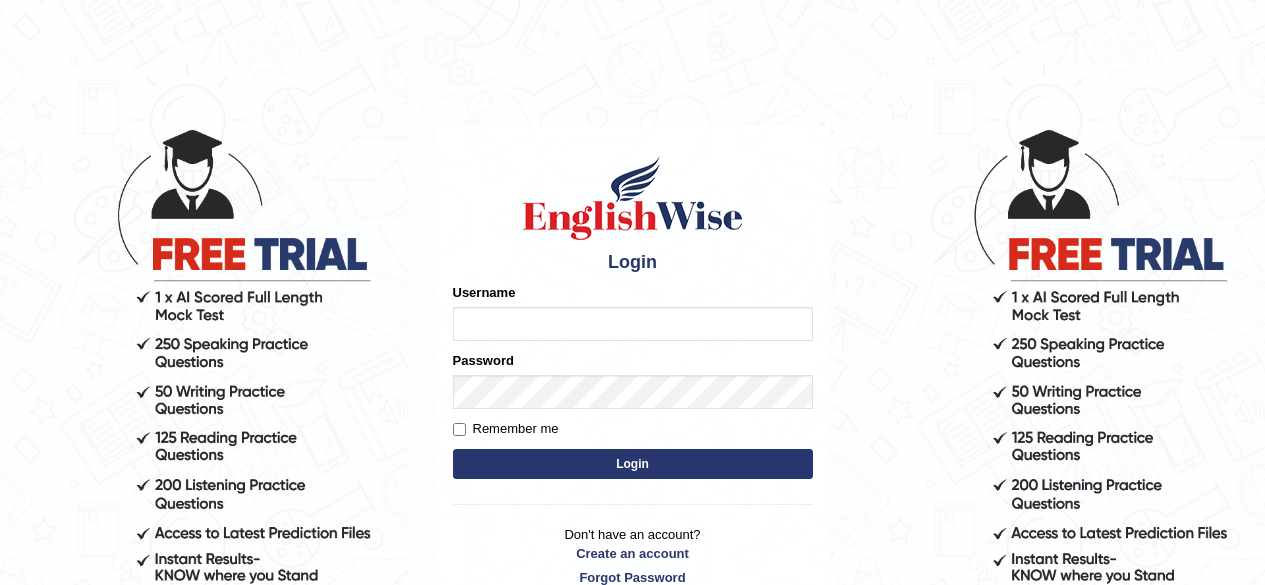 scroll, scrollTop: 0, scrollLeft: 0, axis: both 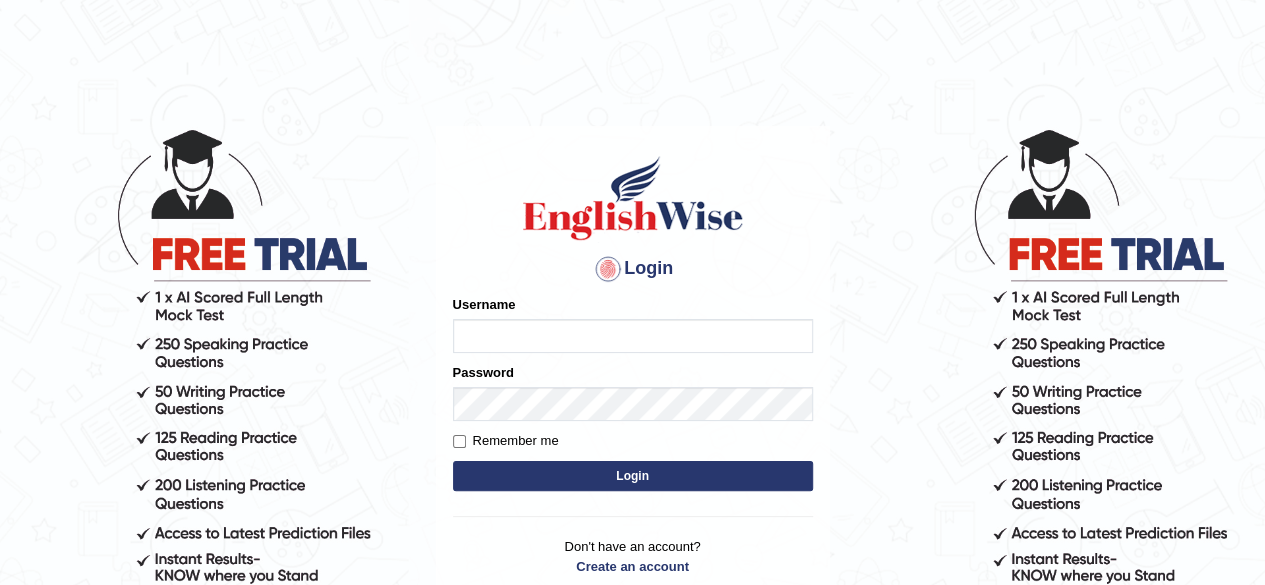 type on "sanjitk" 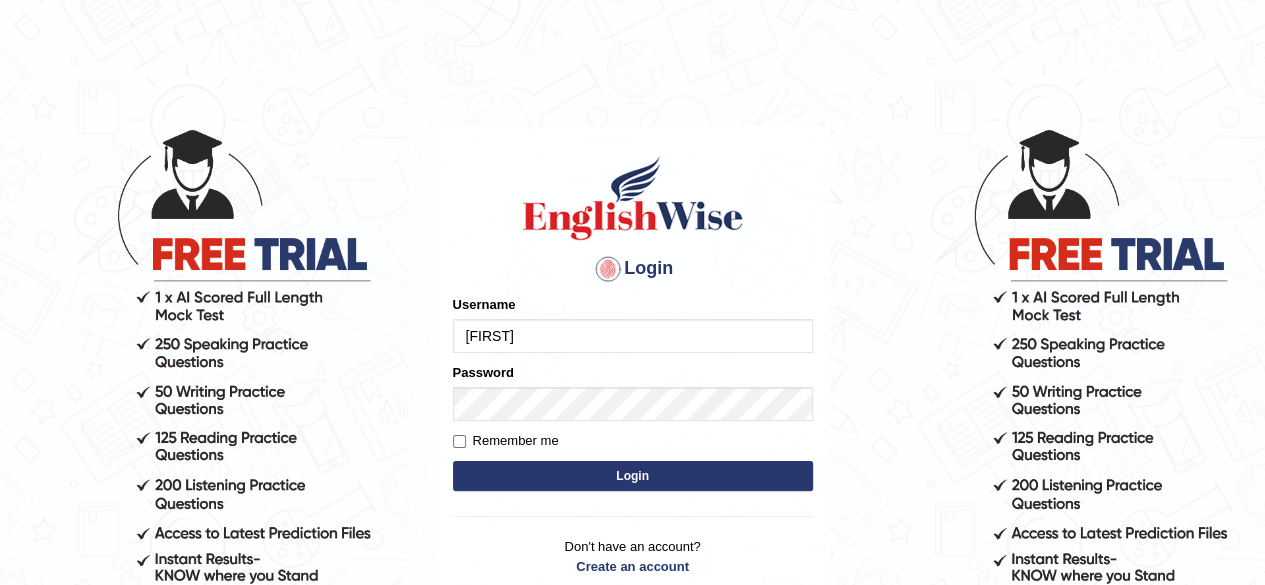 click on "sanjitk" at bounding box center (633, 336) 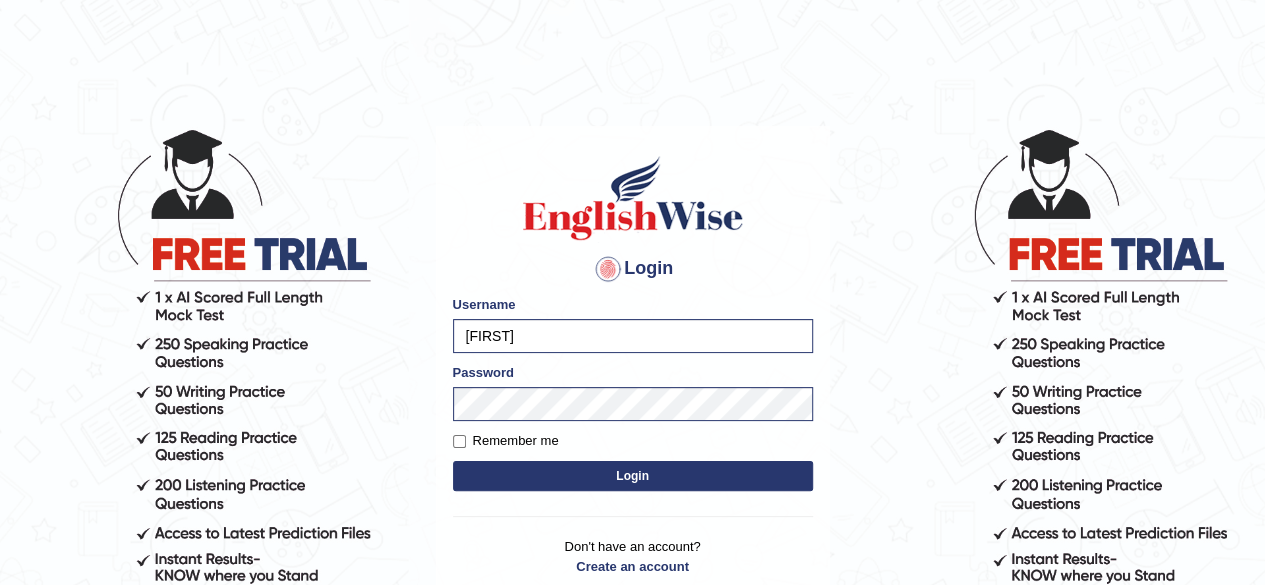 click on "Login" at bounding box center [633, 476] 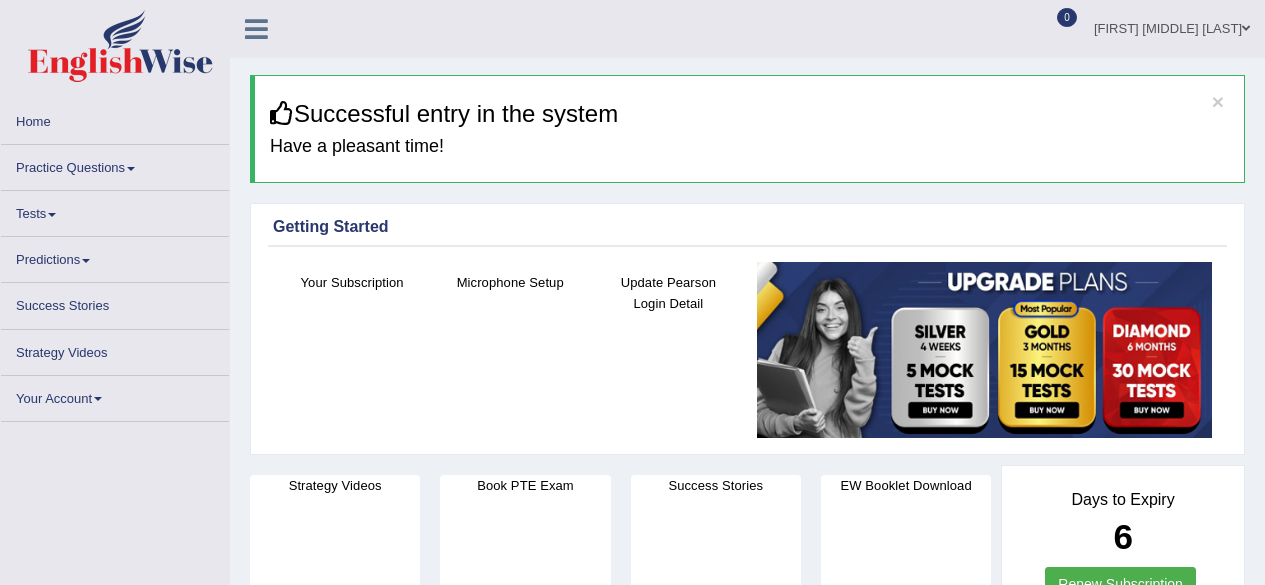 scroll, scrollTop: 0, scrollLeft: 0, axis: both 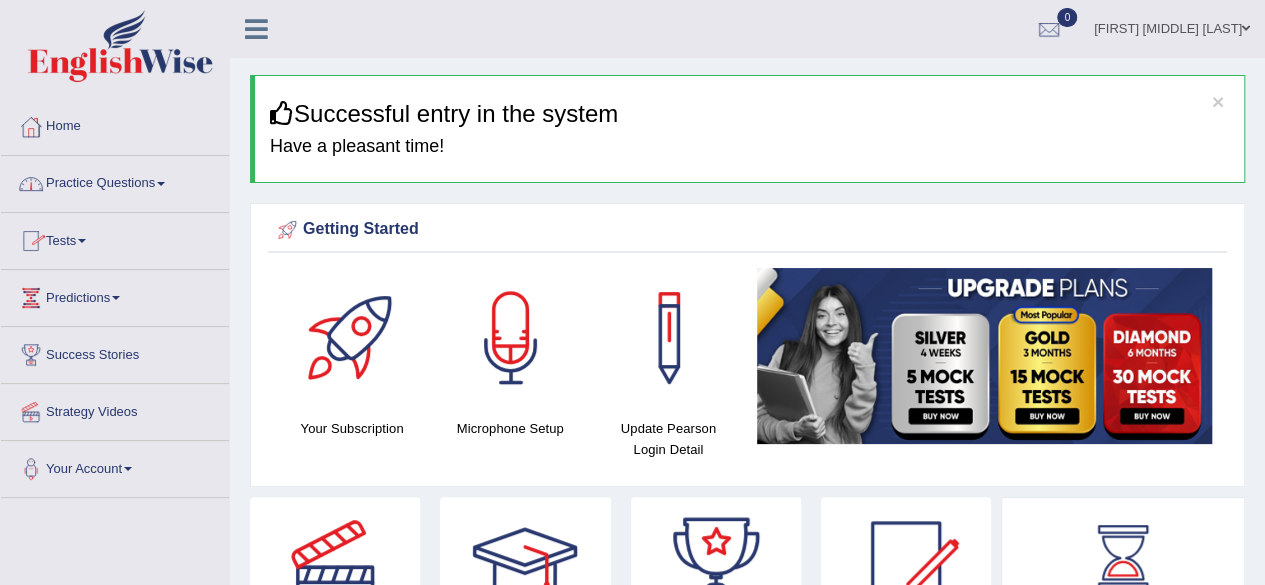 click on "Practice Questions" at bounding box center [115, 181] 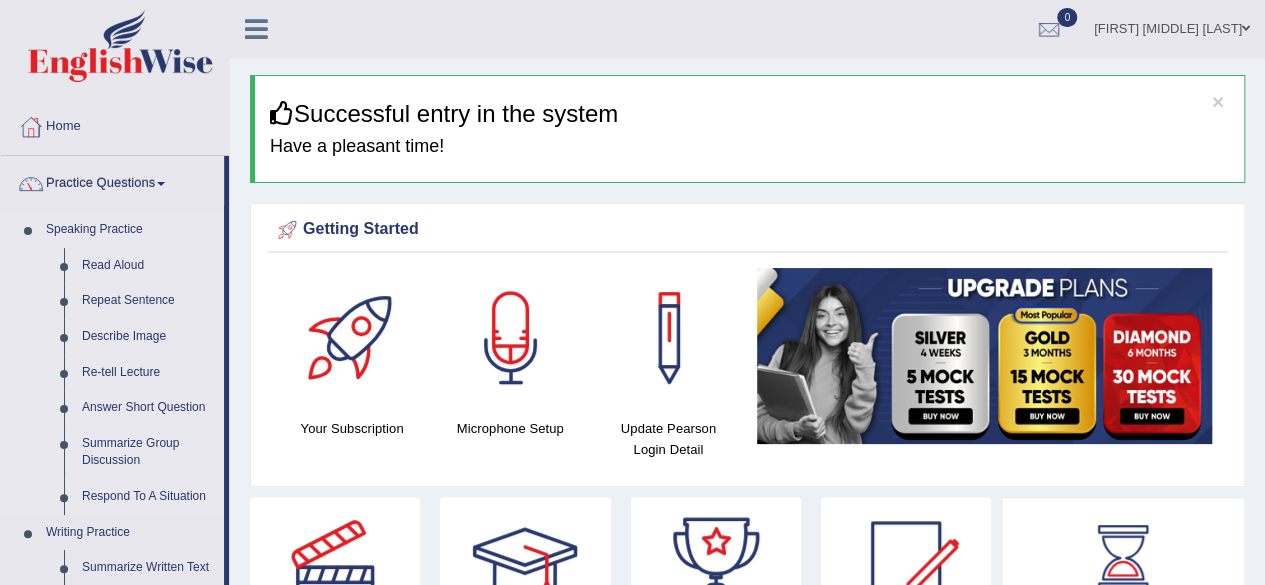 click on "Speaking Practice" at bounding box center (130, 230) 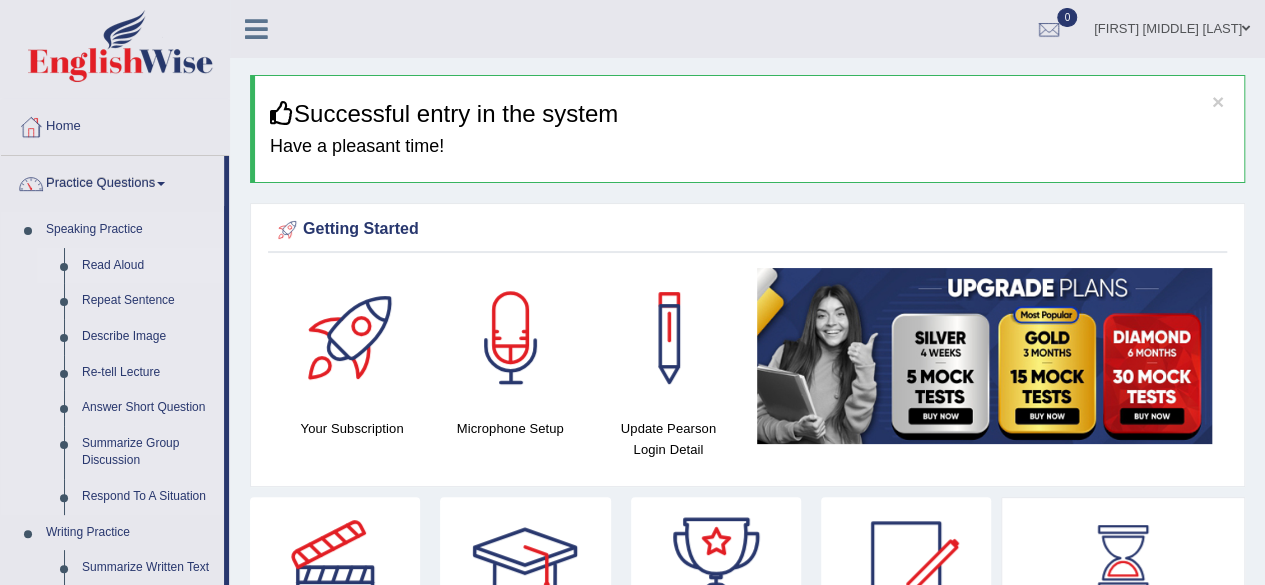 click on "Read Aloud" at bounding box center [148, 266] 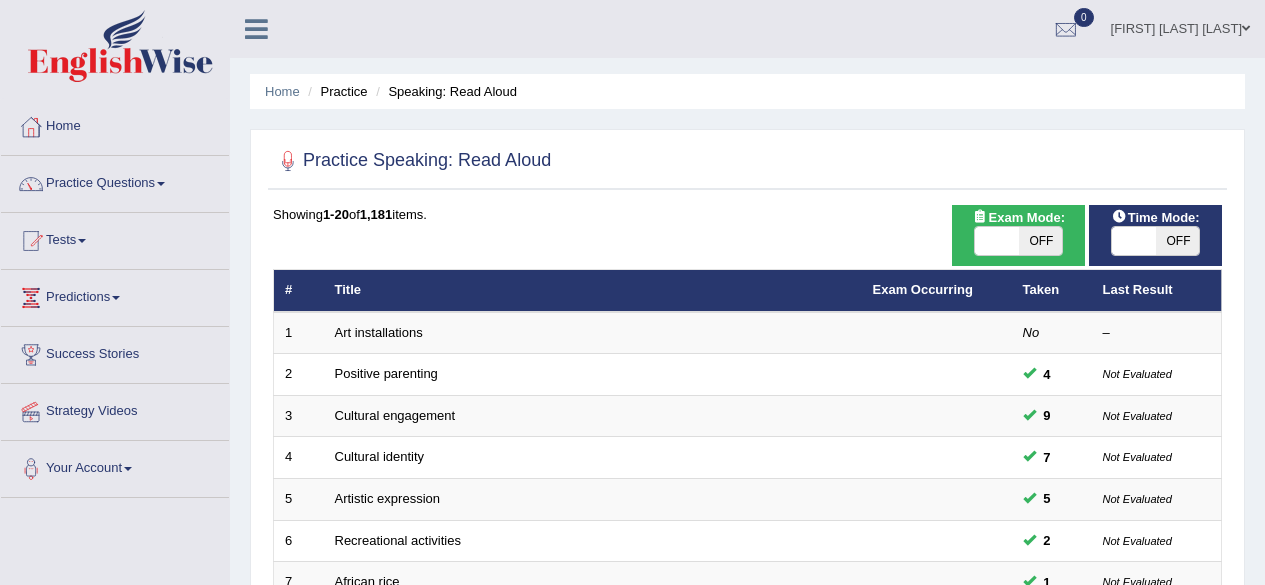 scroll, scrollTop: 0, scrollLeft: 0, axis: both 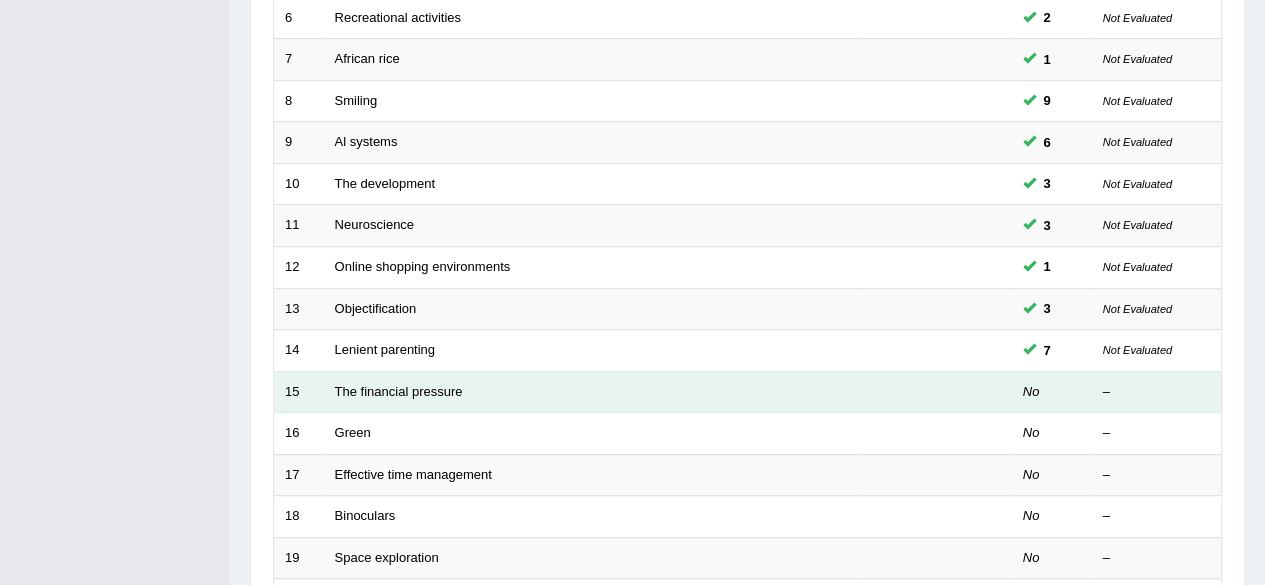click on "The financial pressure" at bounding box center [593, 392] 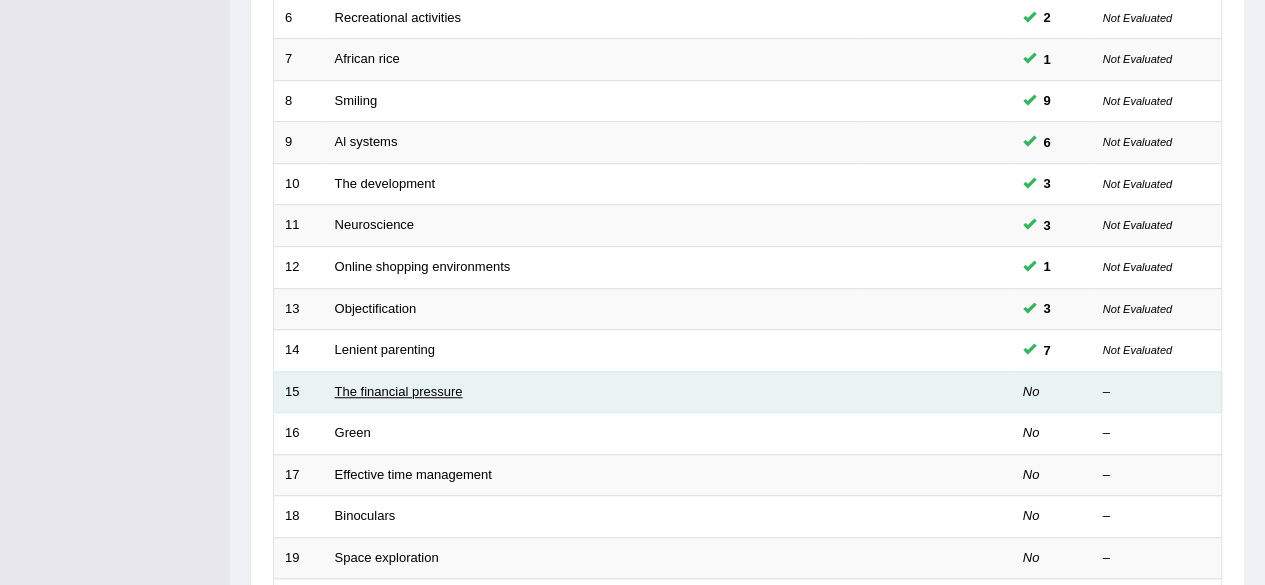 click on "The financial pressure" at bounding box center (399, 391) 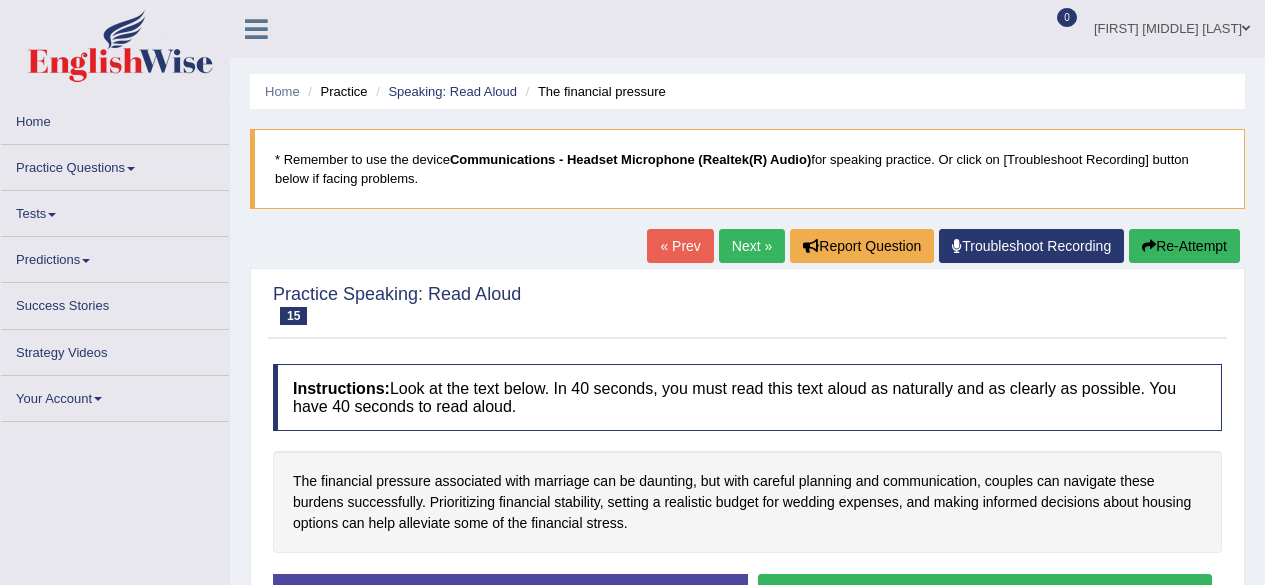 scroll, scrollTop: 0, scrollLeft: 0, axis: both 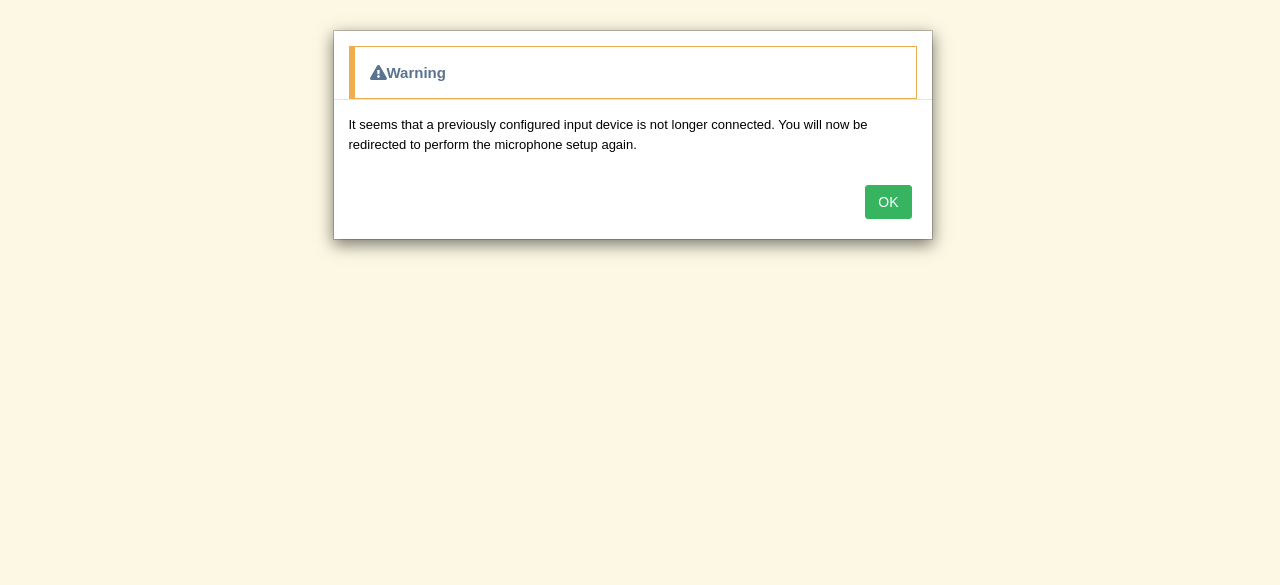 click on "OK" at bounding box center [888, 202] 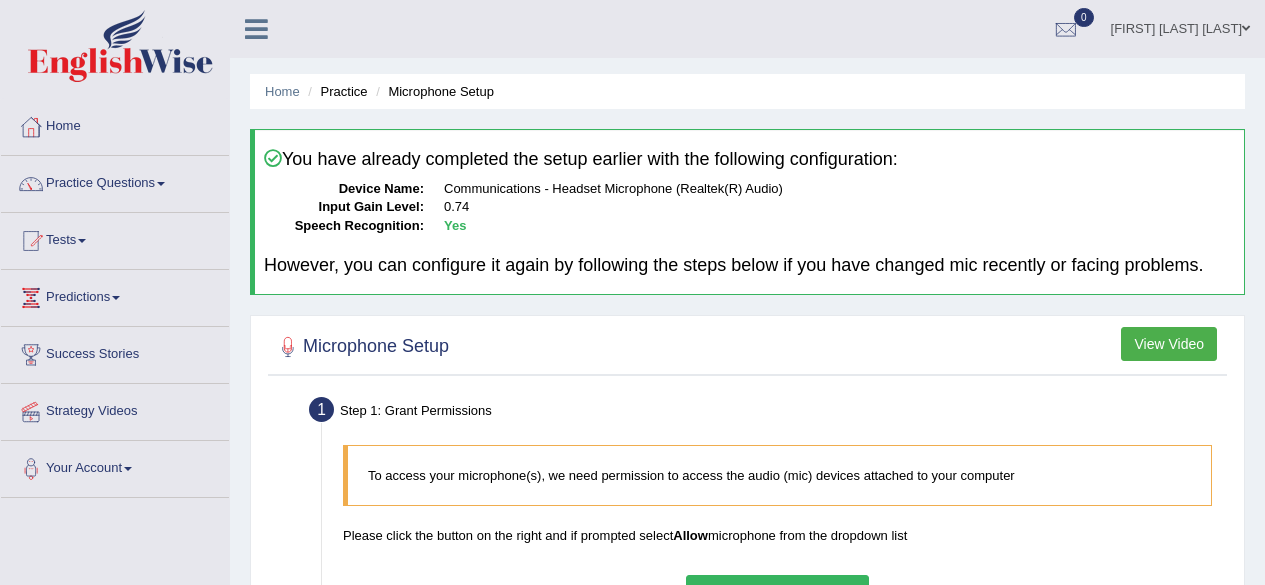 scroll, scrollTop: 0, scrollLeft: 0, axis: both 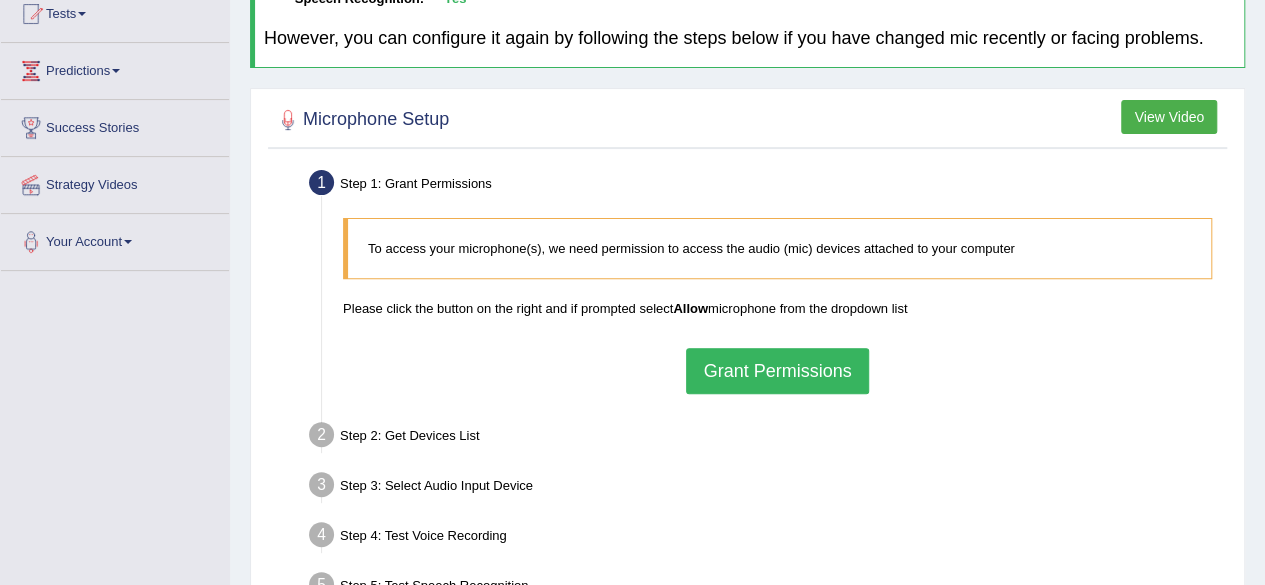click on "Grant Permissions" at bounding box center [777, 371] 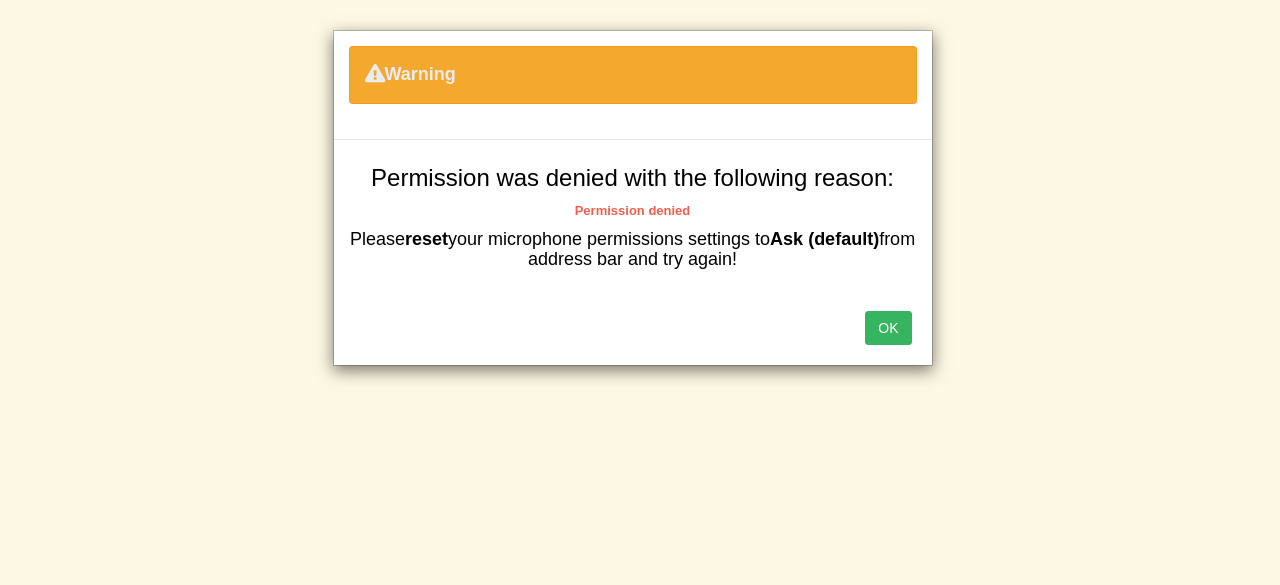 click on "OK" at bounding box center (888, 328) 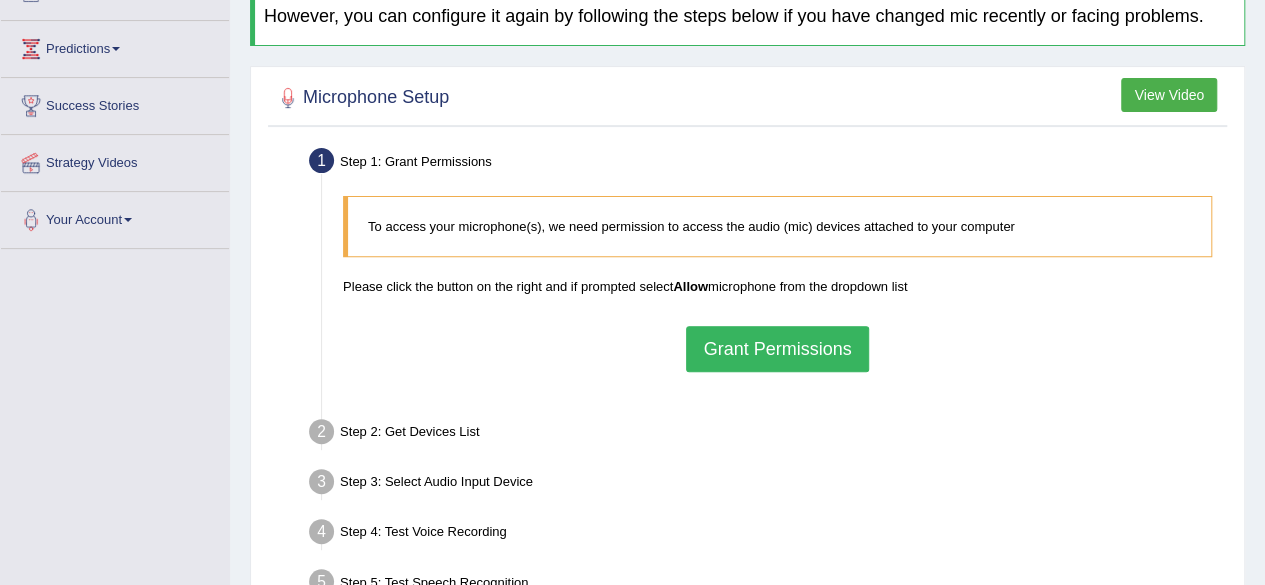 scroll, scrollTop: 227, scrollLeft: 0, axis: vertical 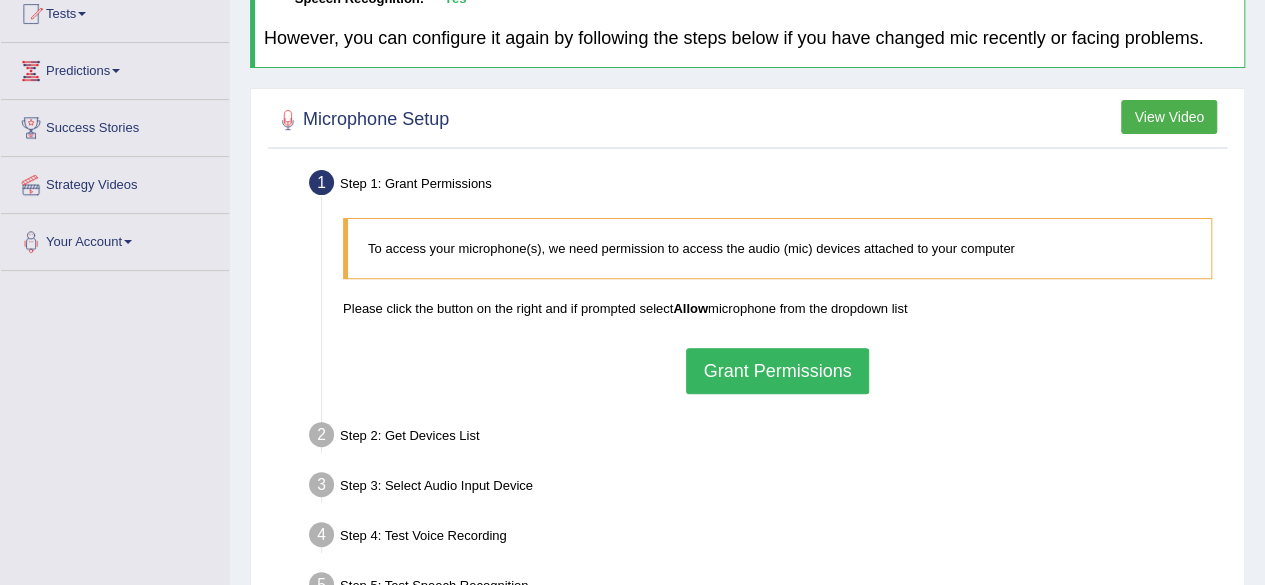 click on "Grant Permissions" at bounding box center (777, 371) 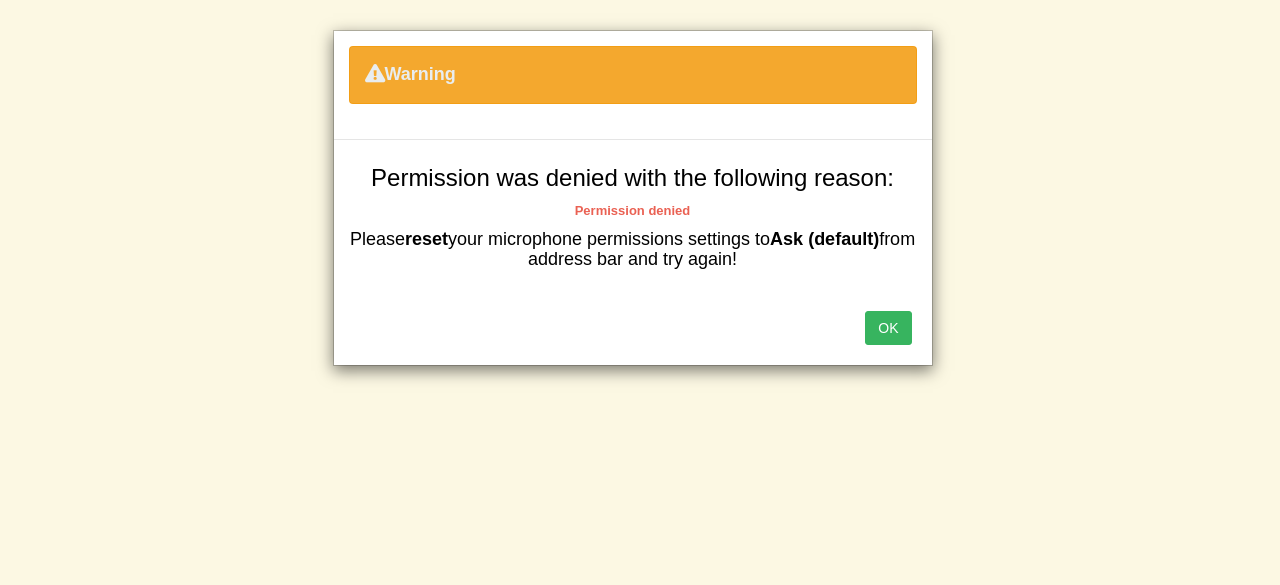click on "OK" at bounding box center (888, 328) 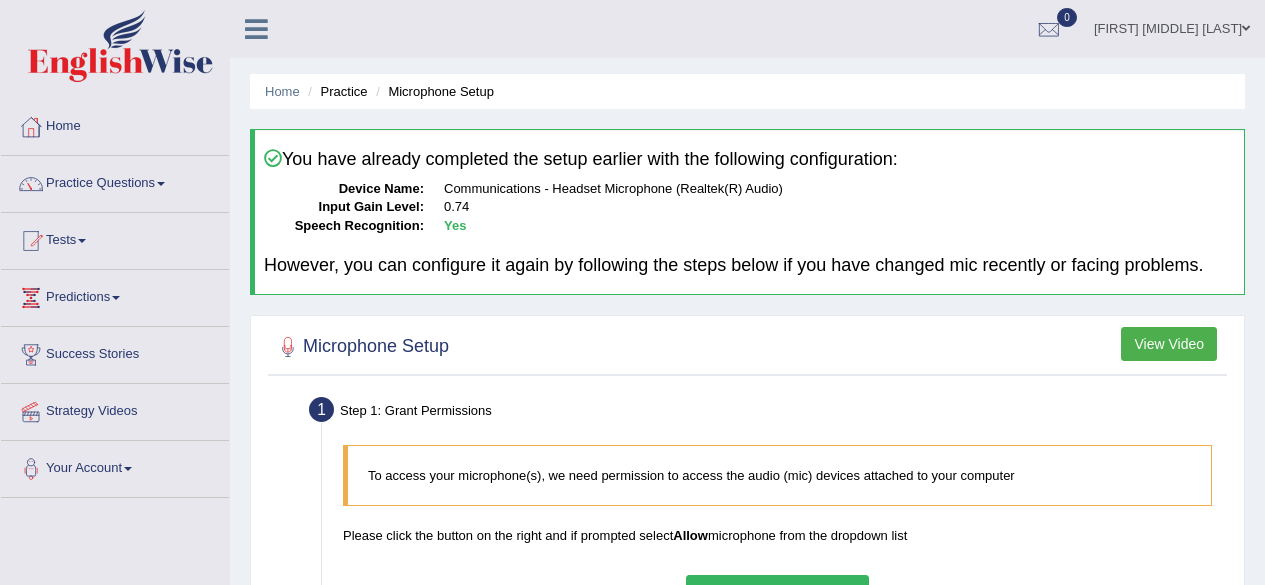scroll, scrollTop: 227, scrollLeft: 0, axis: vertical 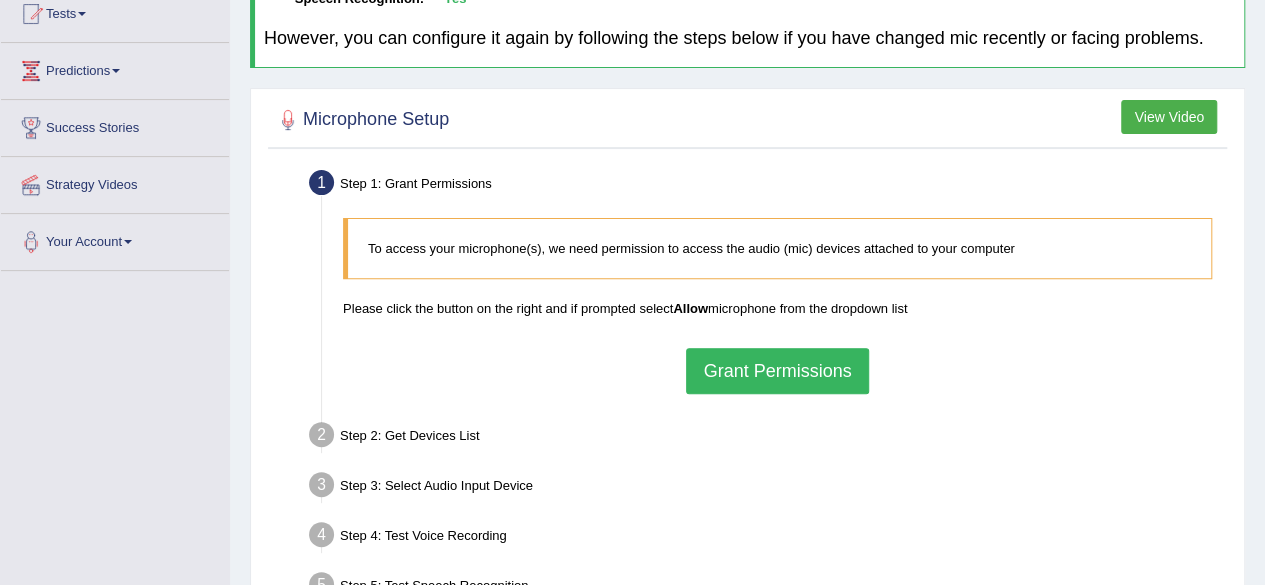 click on "Grant Permissions" at bounding box center [777, 371] 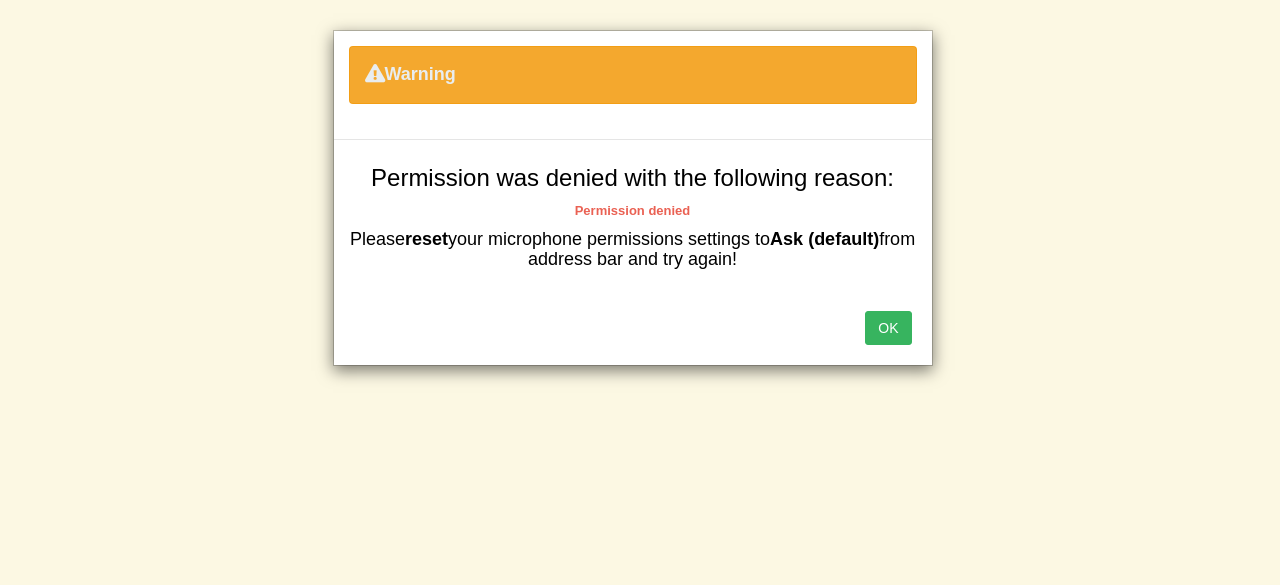 click on "OK" at bounding box center [633, 330] 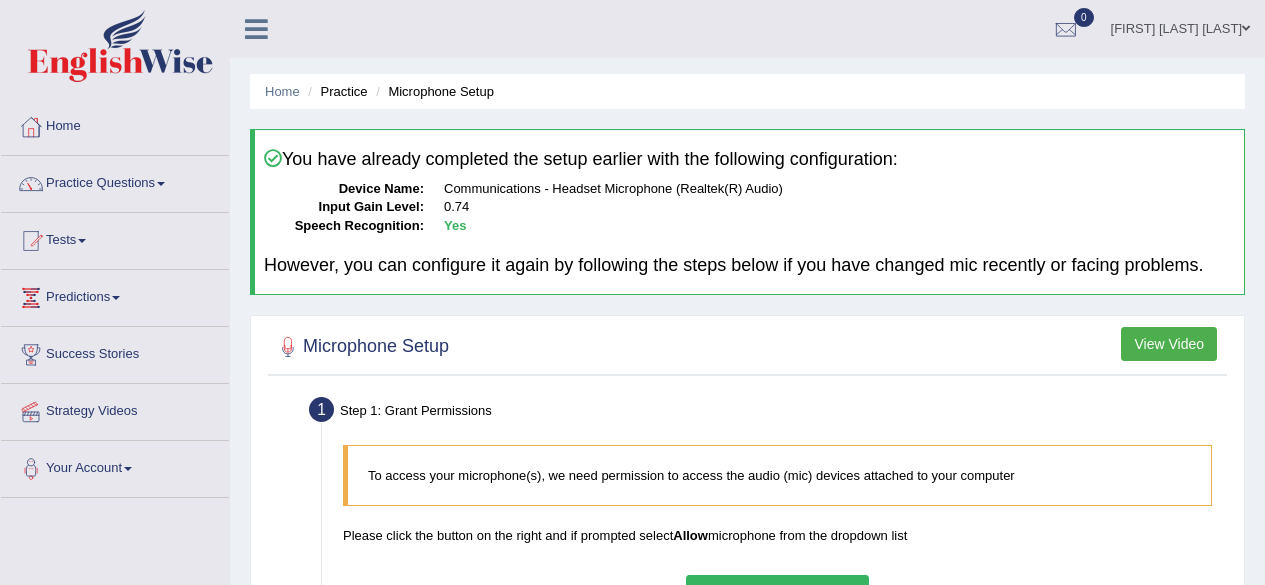 scroll, scrollTop: 249, scrollLeft: 0, axis: vertical 